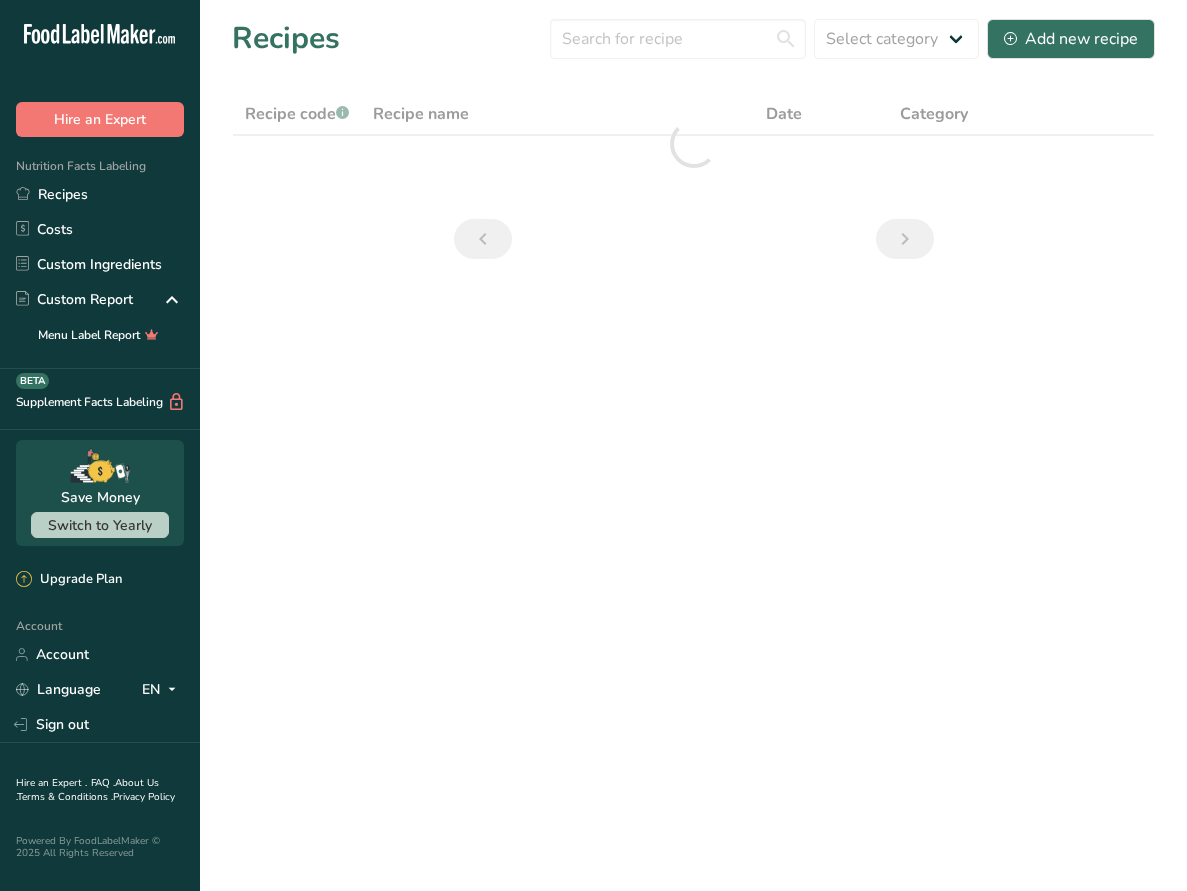scroll, scrollTop: 0, scrollLeft: 0, axis: both 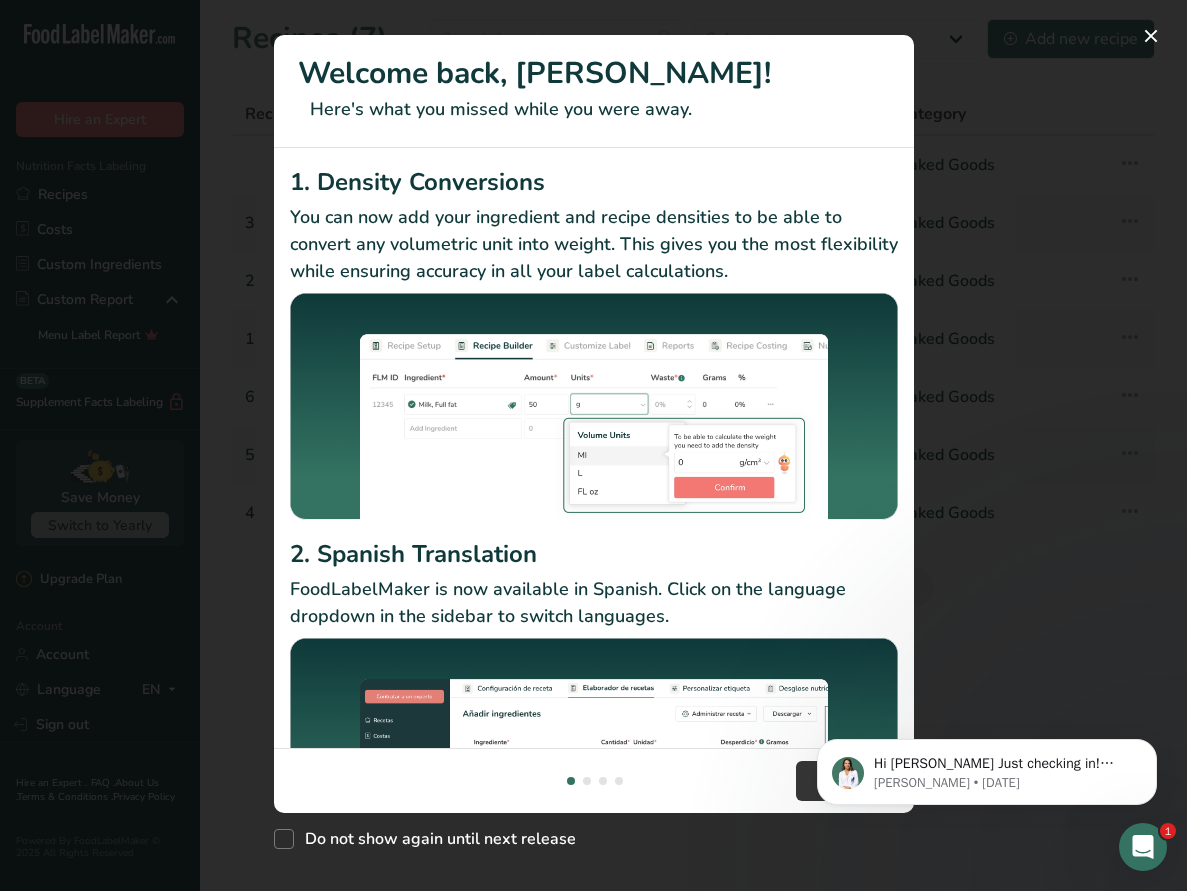 click on "Hi [PERSON_NAME]   Just checking in!  How’s everything going with FLM so far?  If you’ve got any questions or need a hand, I’m here to help!   Let’s chat! 👇 [PERSON_NAME] • [DATE]" at bounding box center (987, 767) 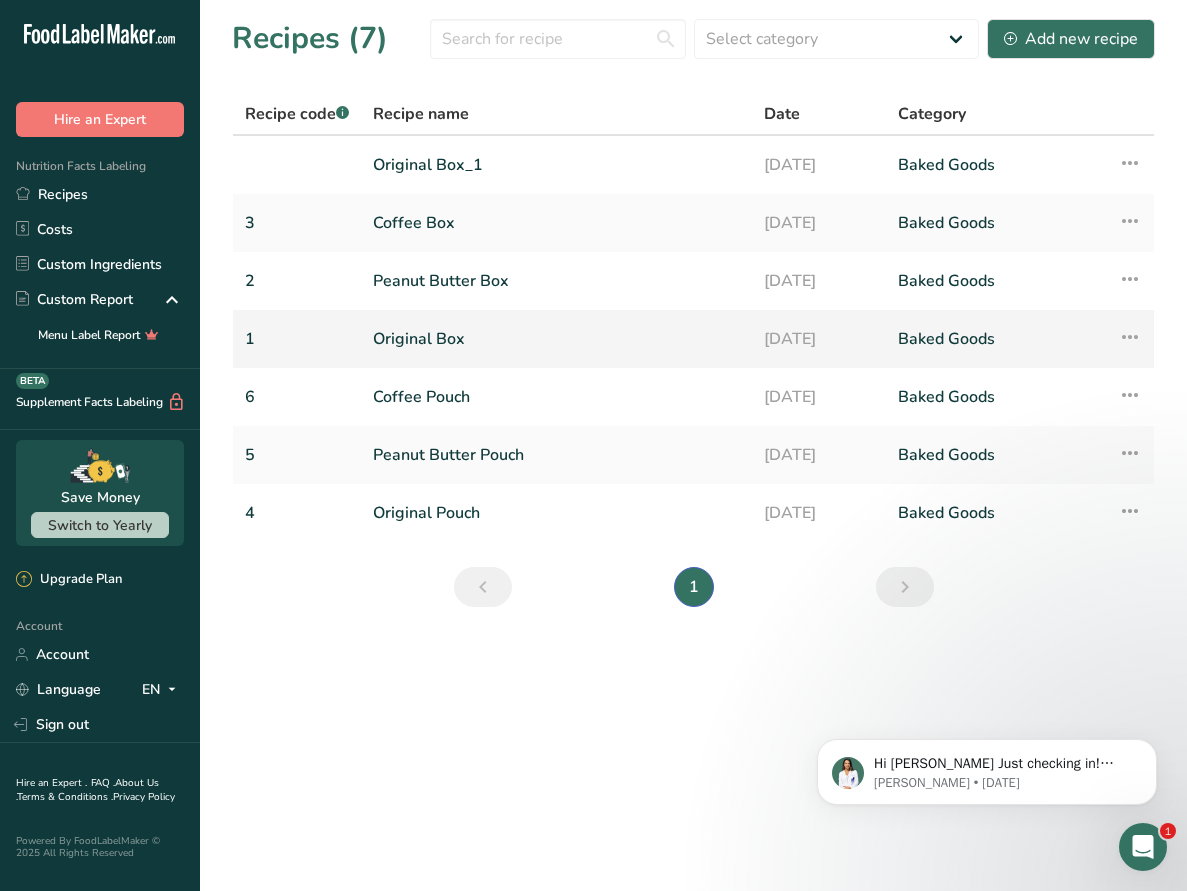 click on "Original Box" at bounding box center (556, 339) 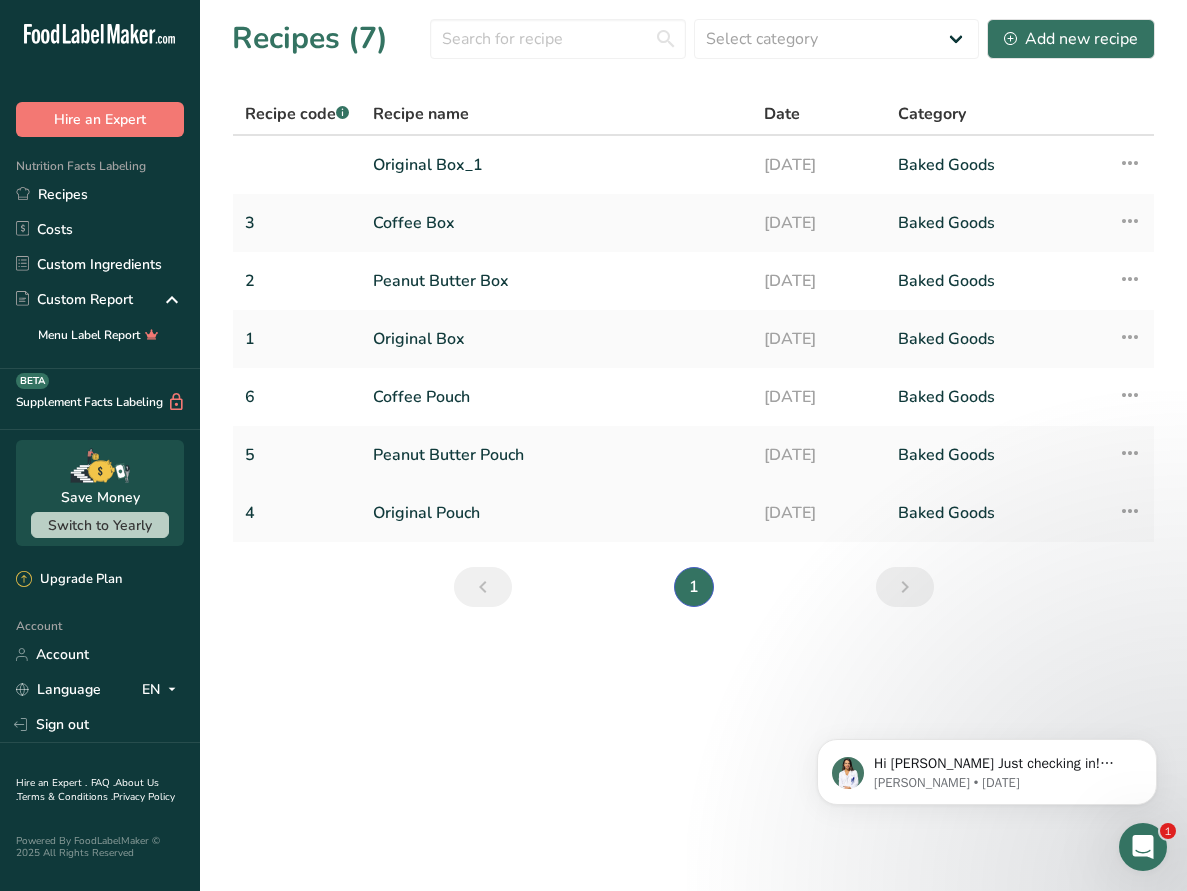 click on "Original Pouch" at bounding box center (556, 513) 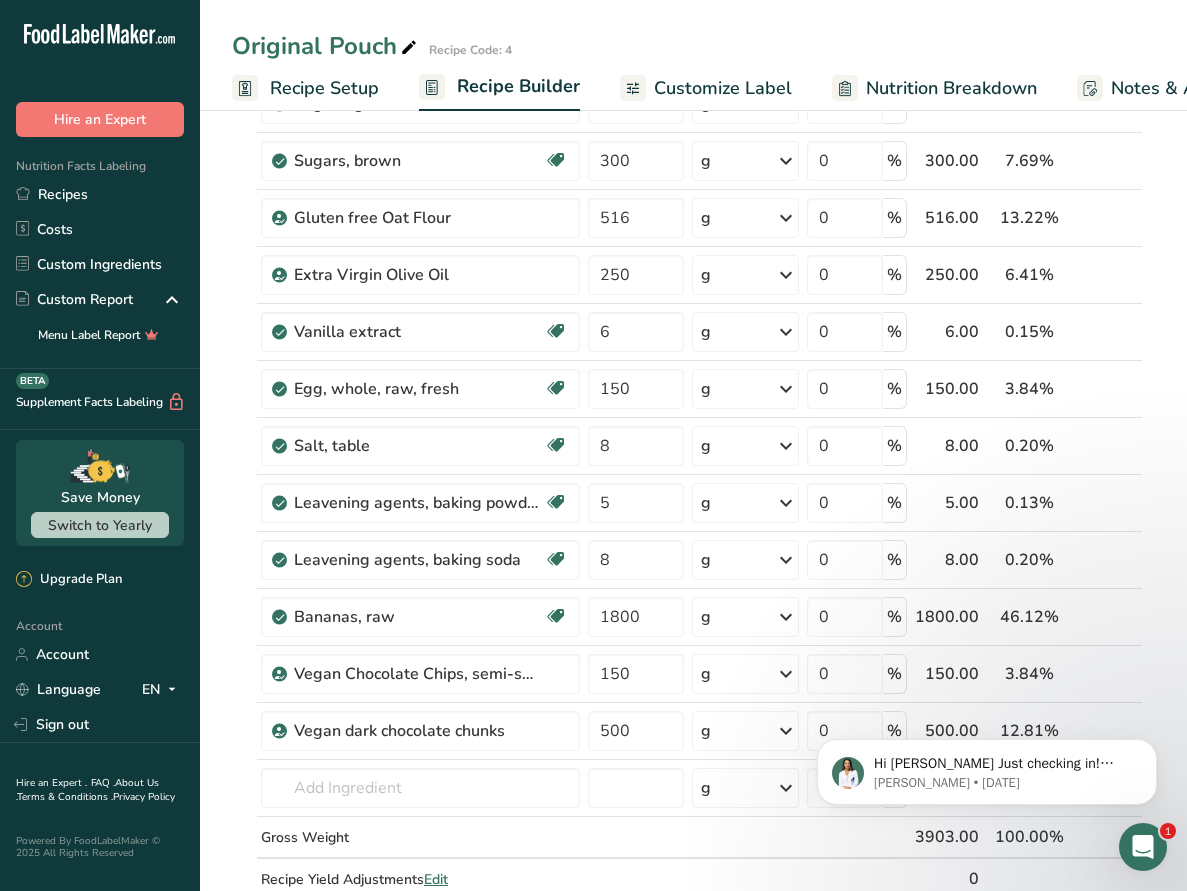 scroll, scrollTop: 0, scrollLeft: 0, axis: both 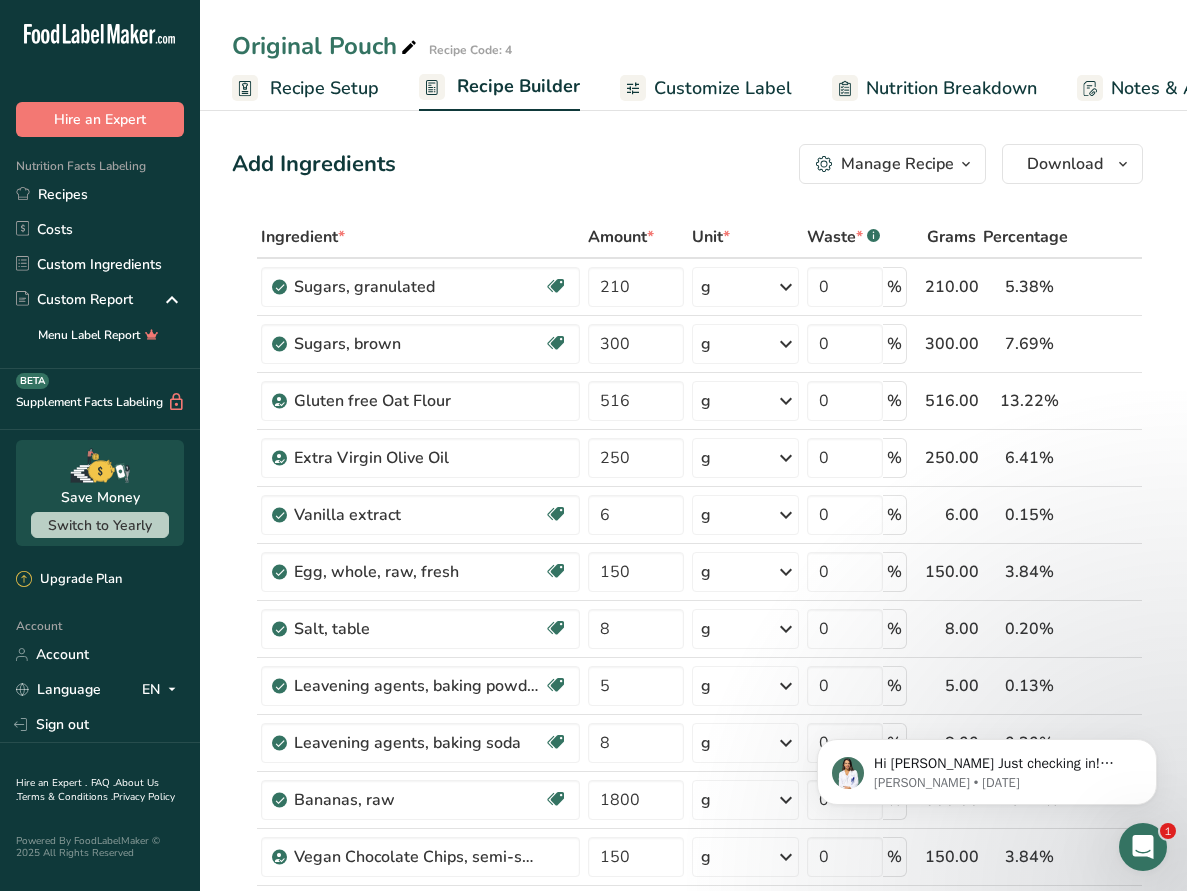 click on "Recipe Setup" at bounding box center [324, 88] 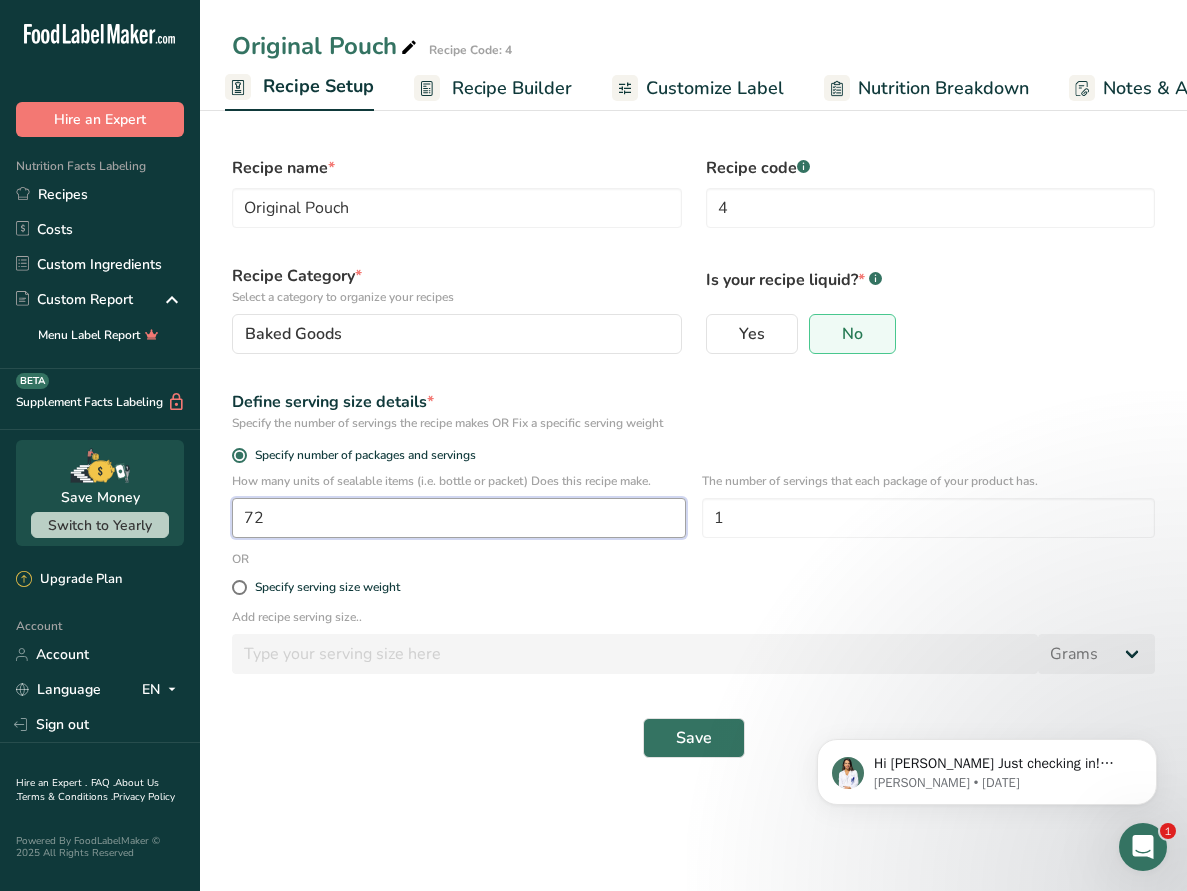click on "72" at bounding box center [459, 518] 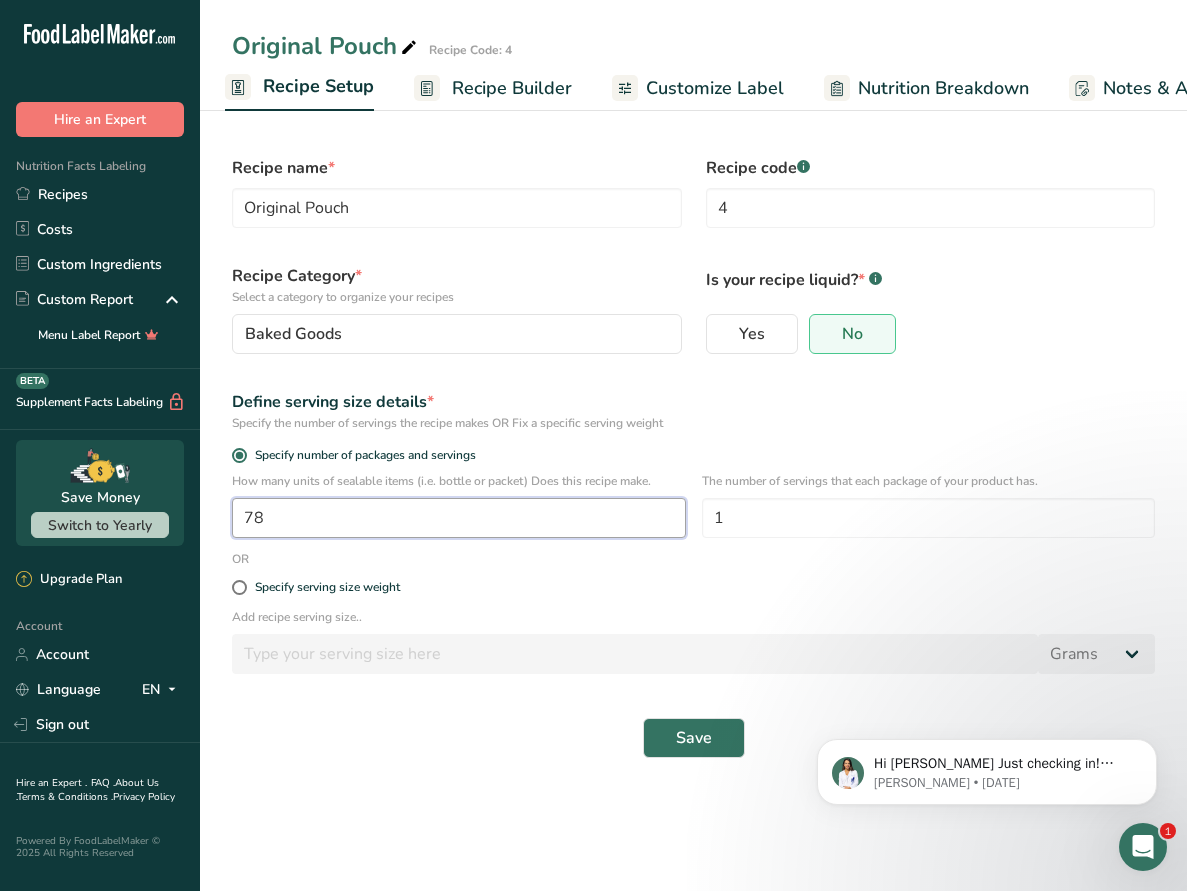 type on "78" 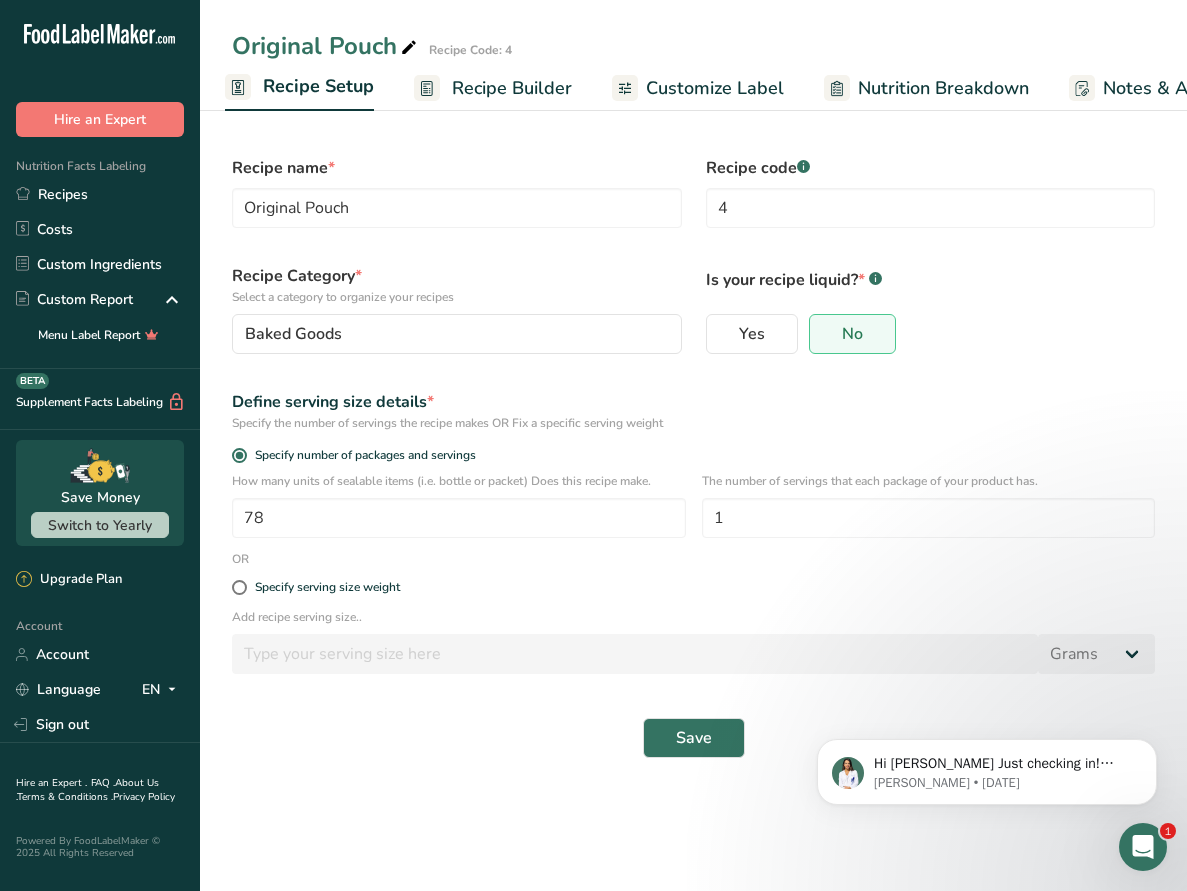 click on "Specify serving size weight" at bounding box center [693, 588] 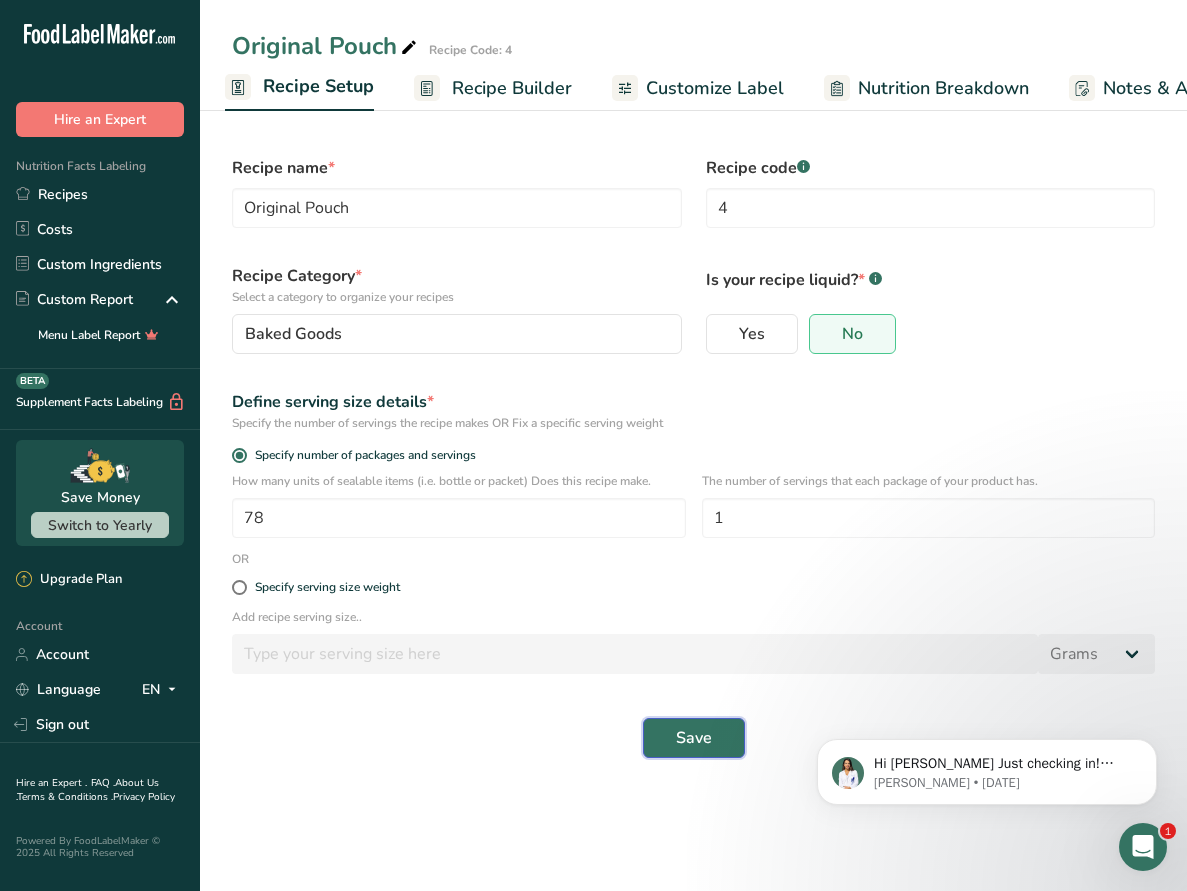 click on "Save" at bounding box center (694, 738) 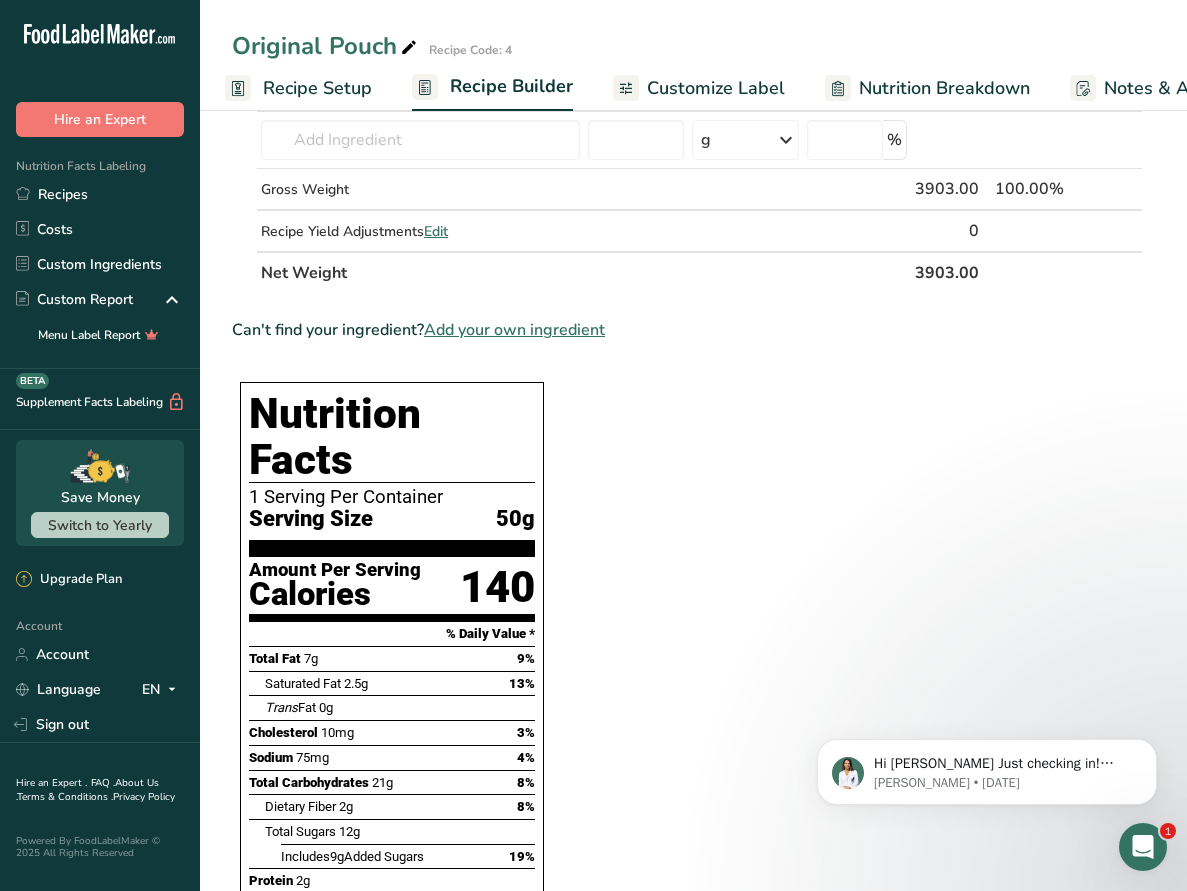 scroll, scrollTop: 773, scrollLeft: 0, axis: vertical 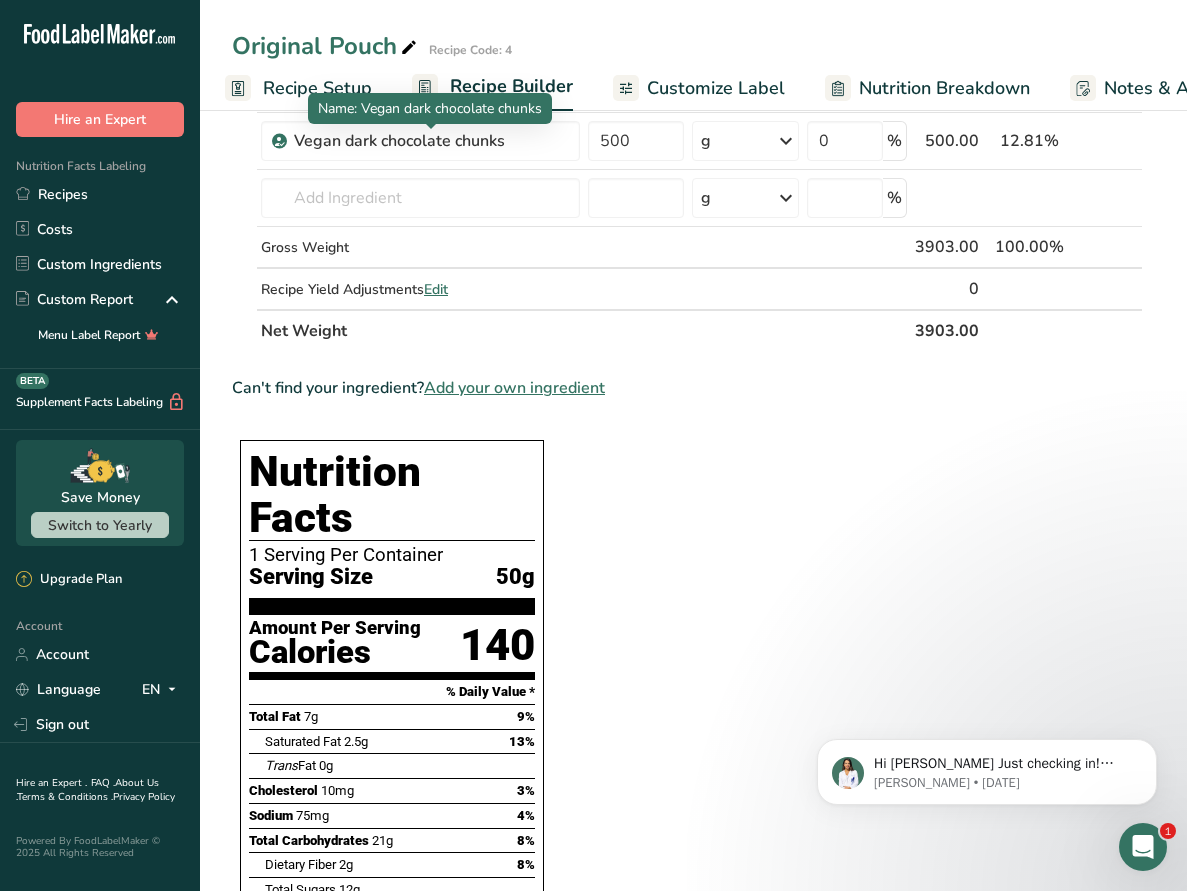 click on "Name: Vegan dark chocolate chunks" at bounding box center [430, 108] 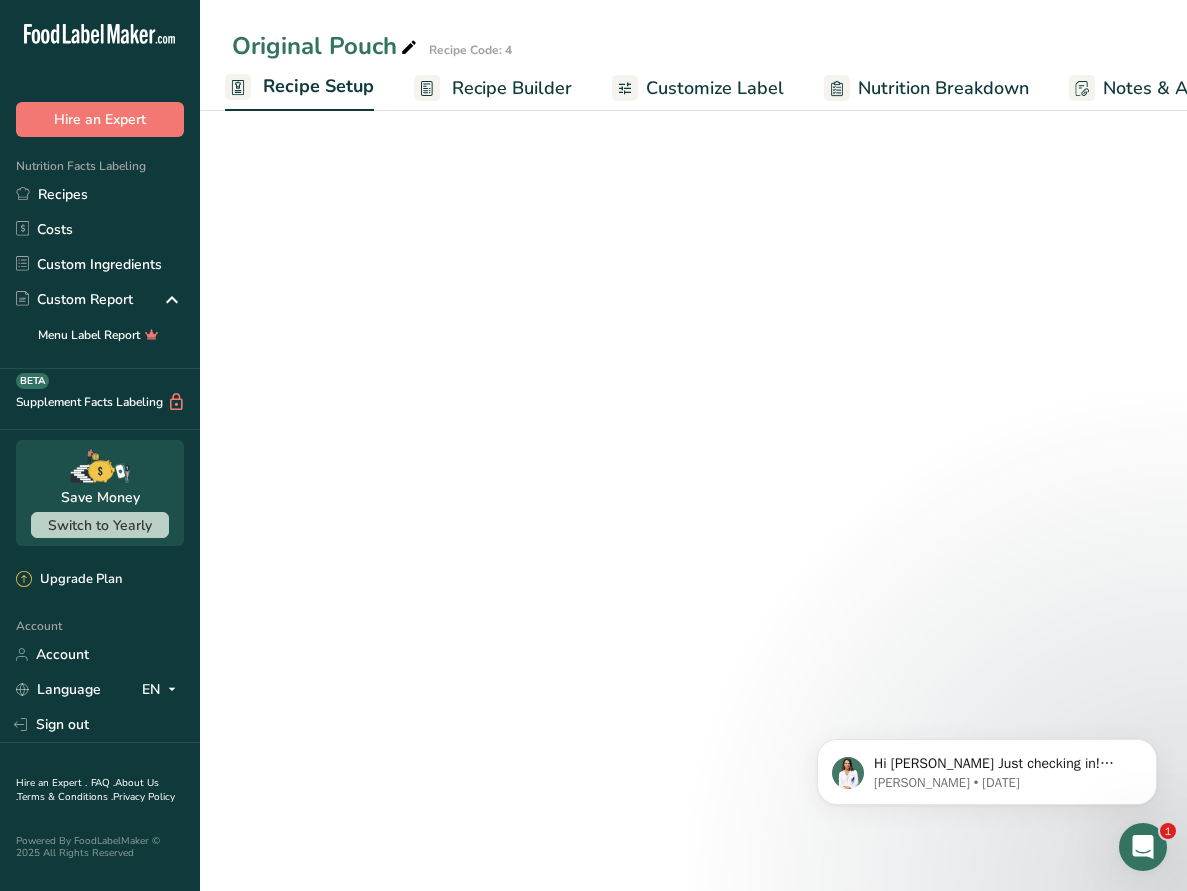 scroll, scrollTop: 0, scrollLeft: 0, axis: both 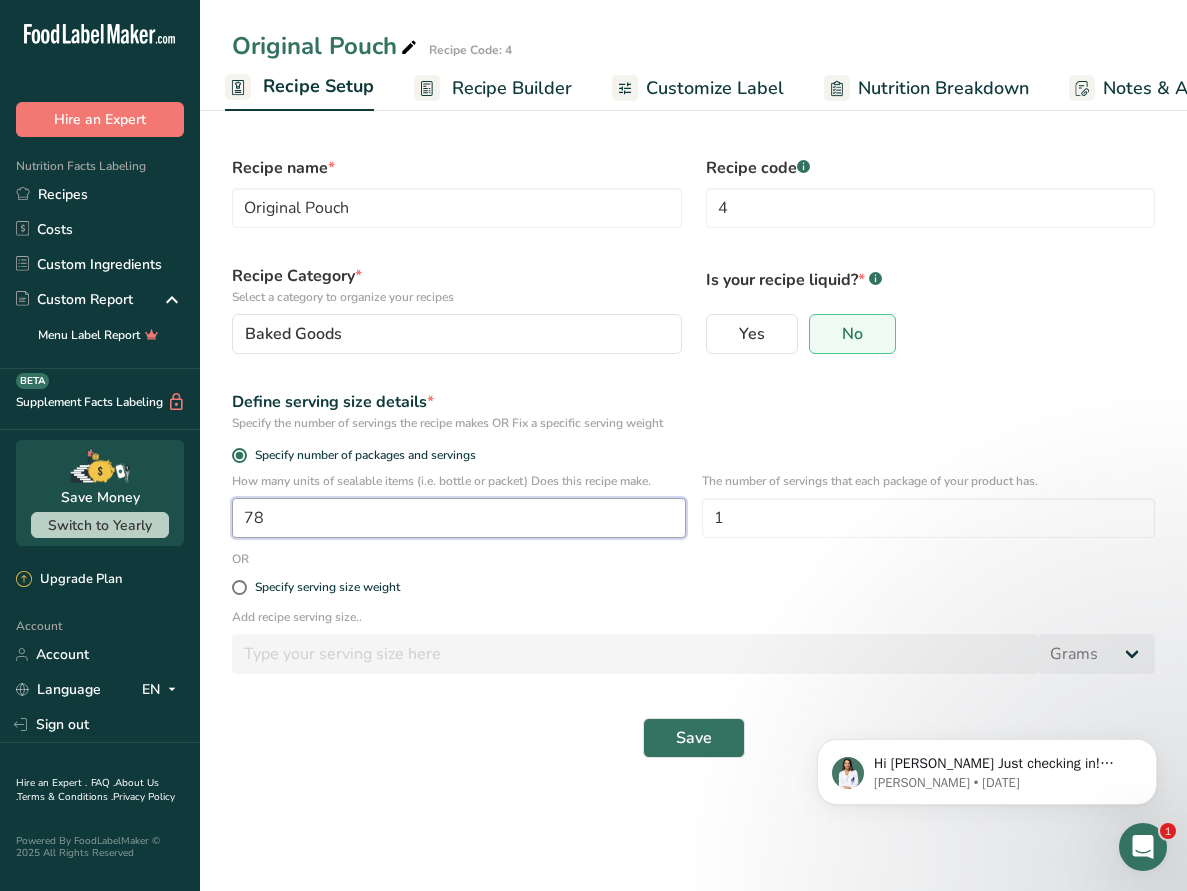 click on "78" at bounding box center [459, 518] 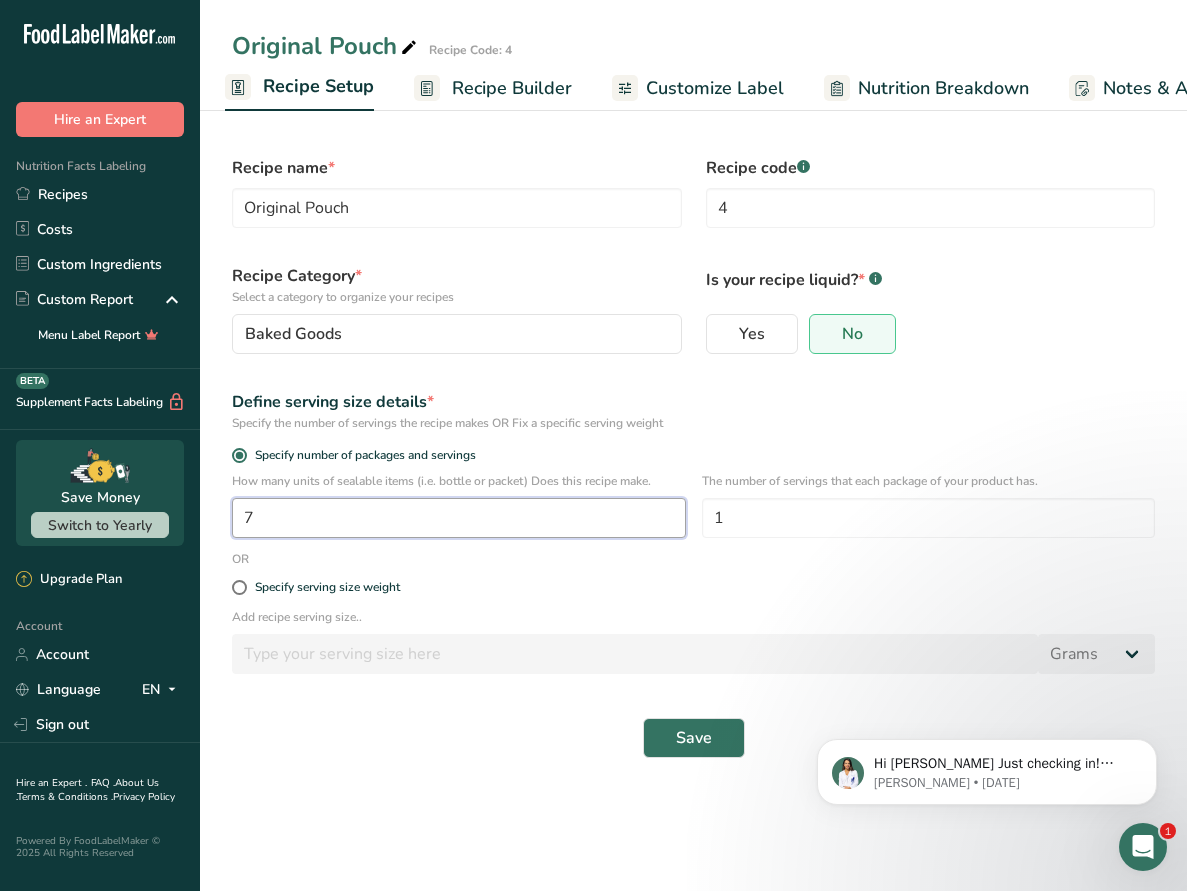 type on "1" 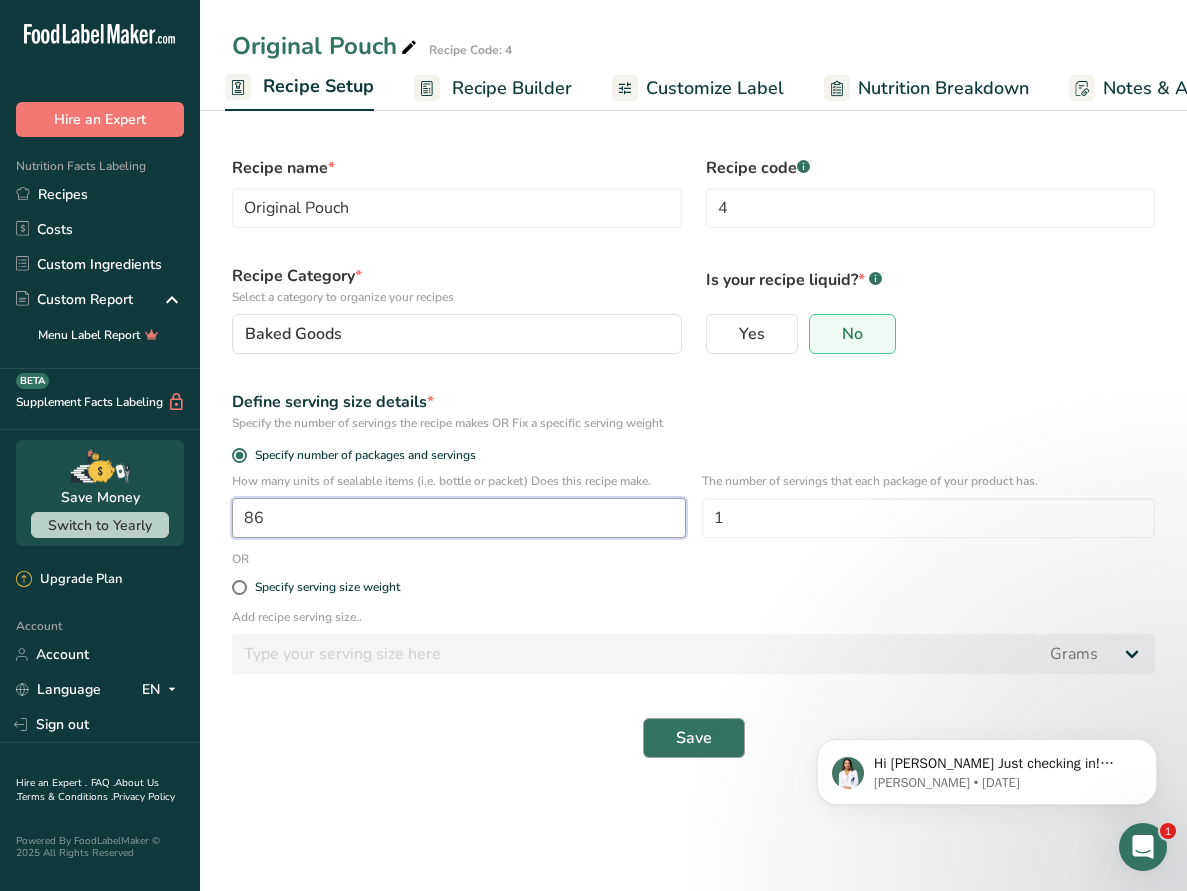 type on "86" 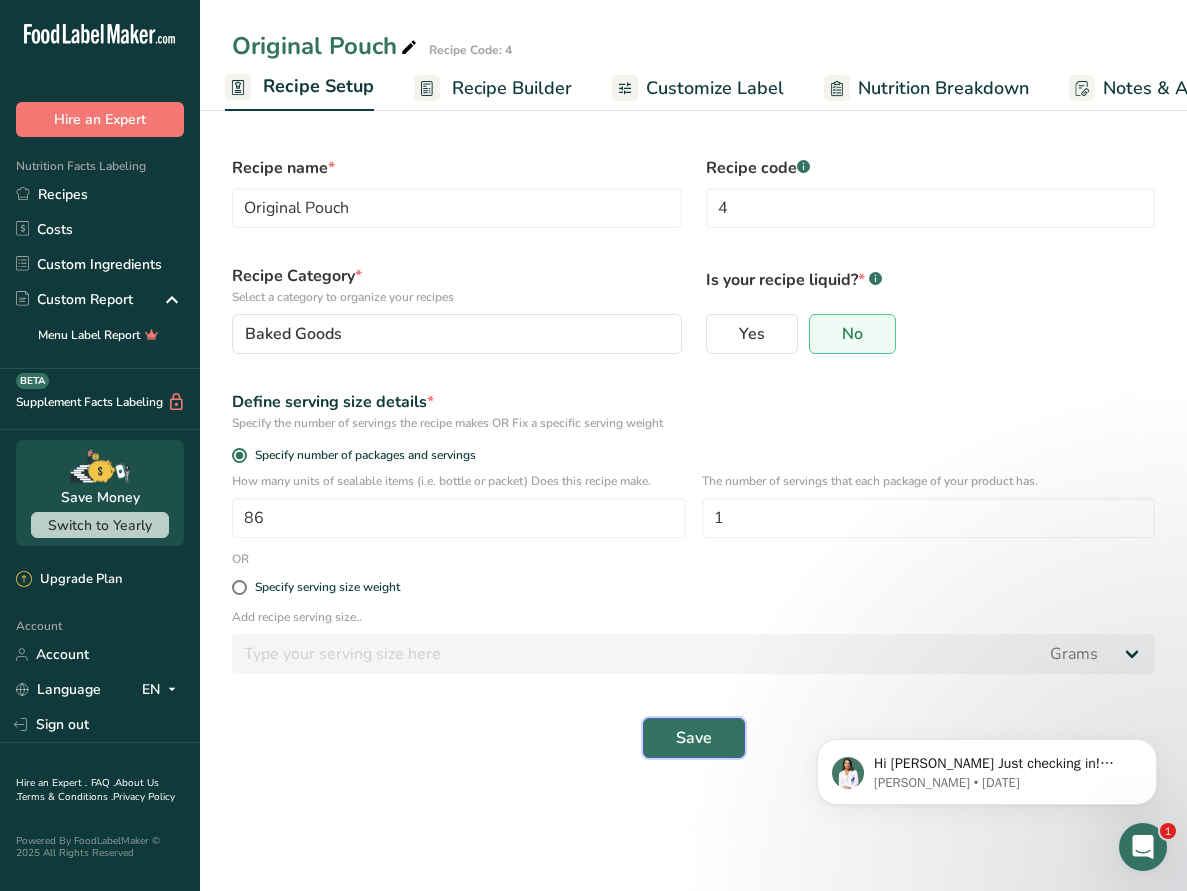 click on "Save" at bounding box center [694, 738] 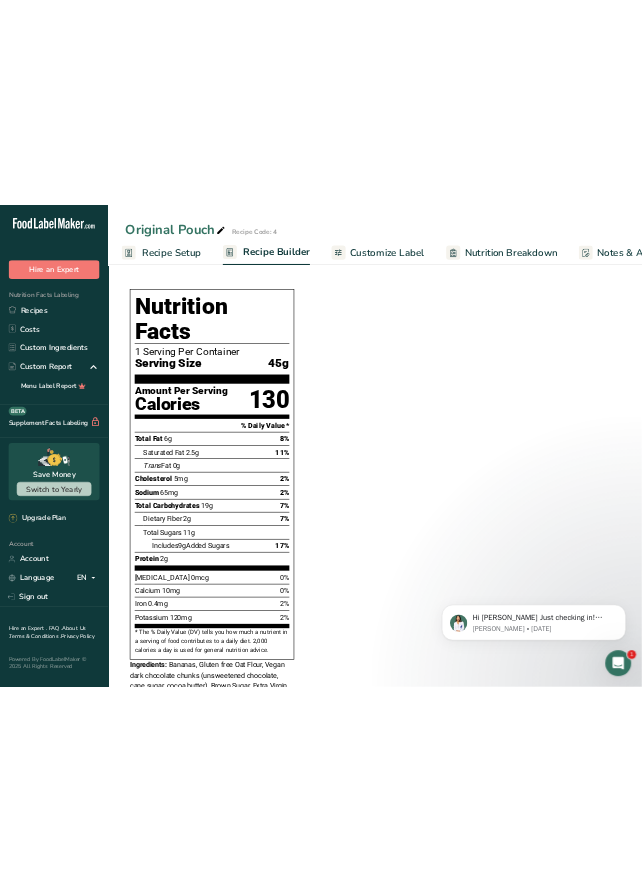 scroll, scrollTop: 1028, scrollLeft: 0, axis: vertical 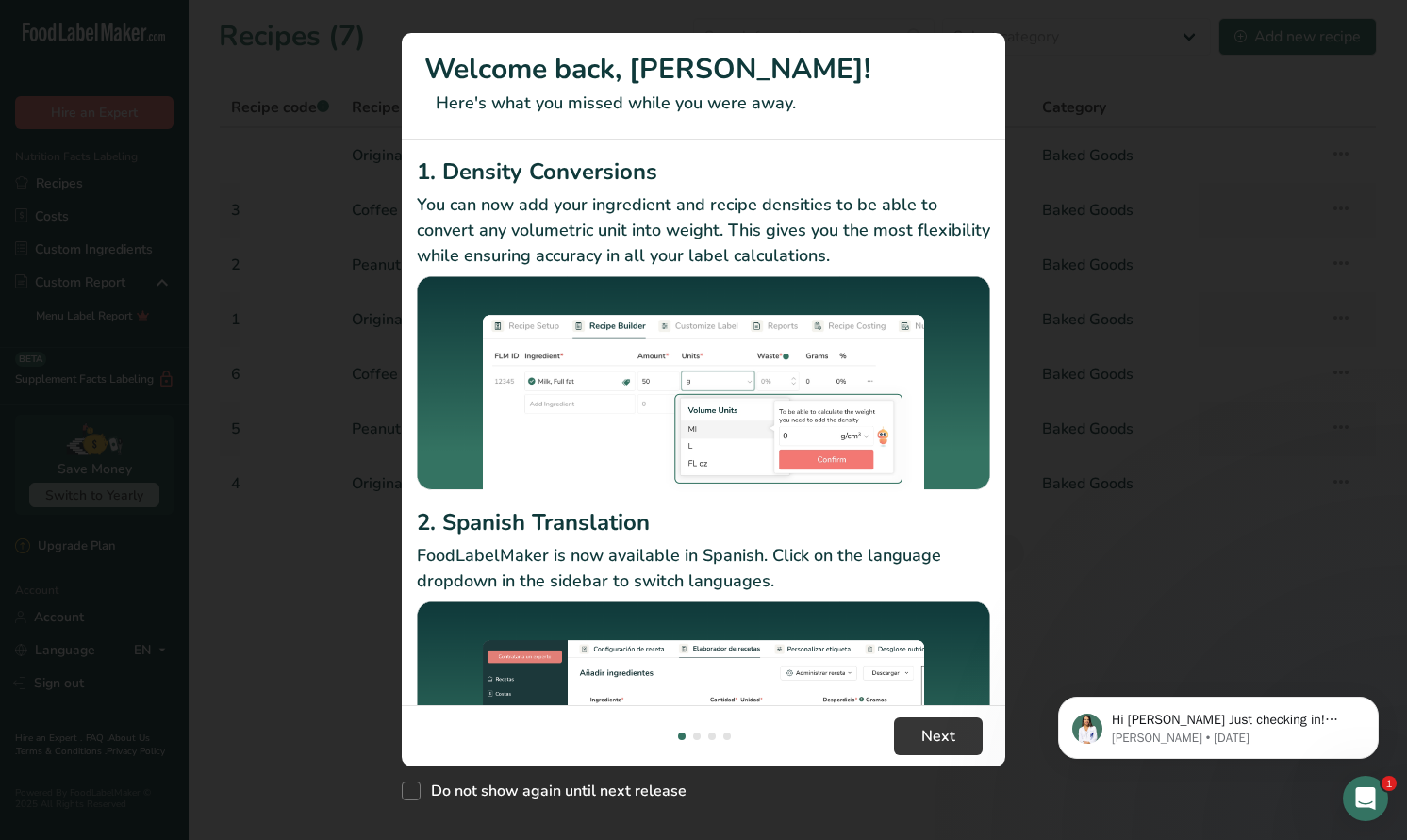 click at bounding box center (704, 387) 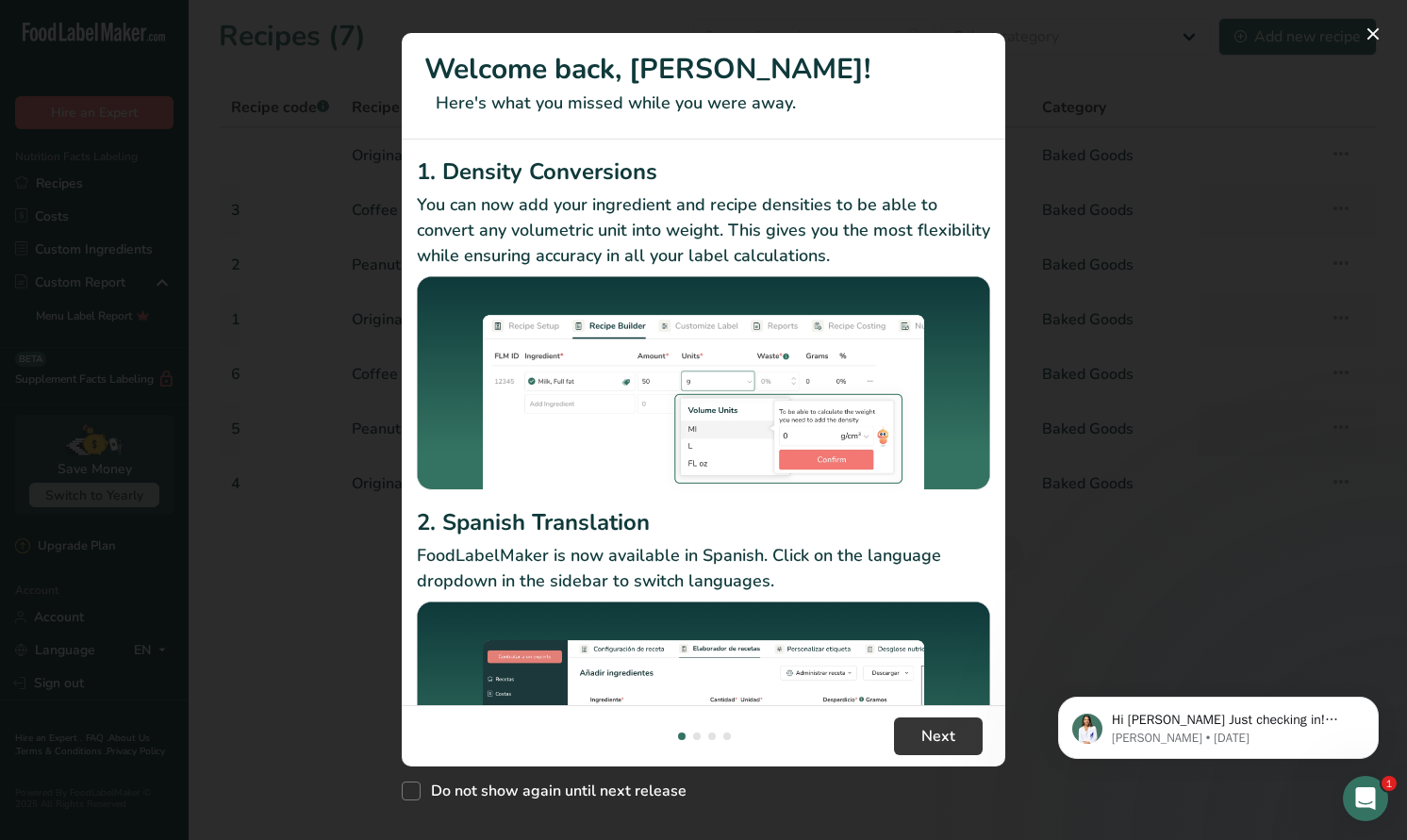 click on "Do not show again until next release" at bounding box center [704, 786] 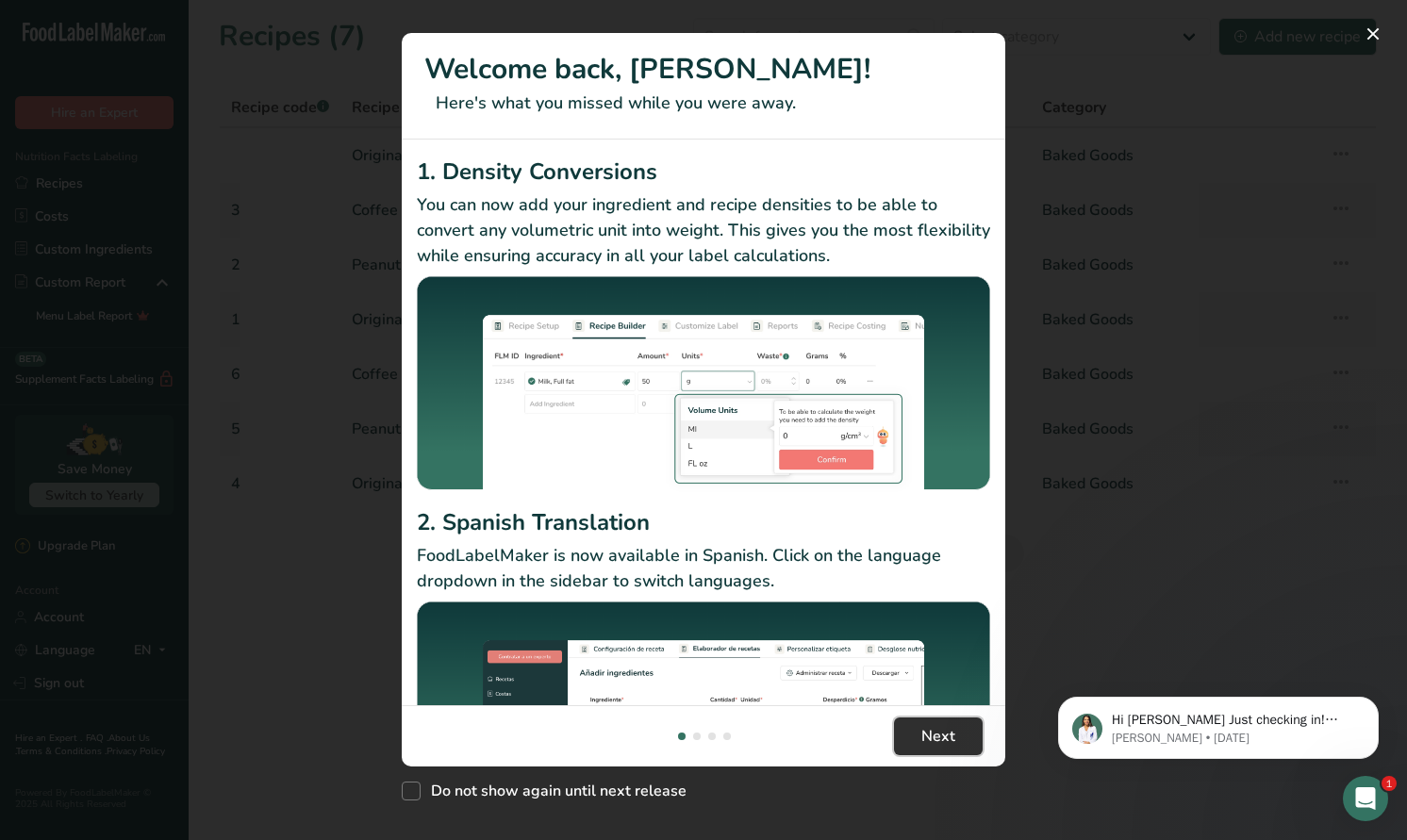 click on "Next" at bounding box center [938, 736] 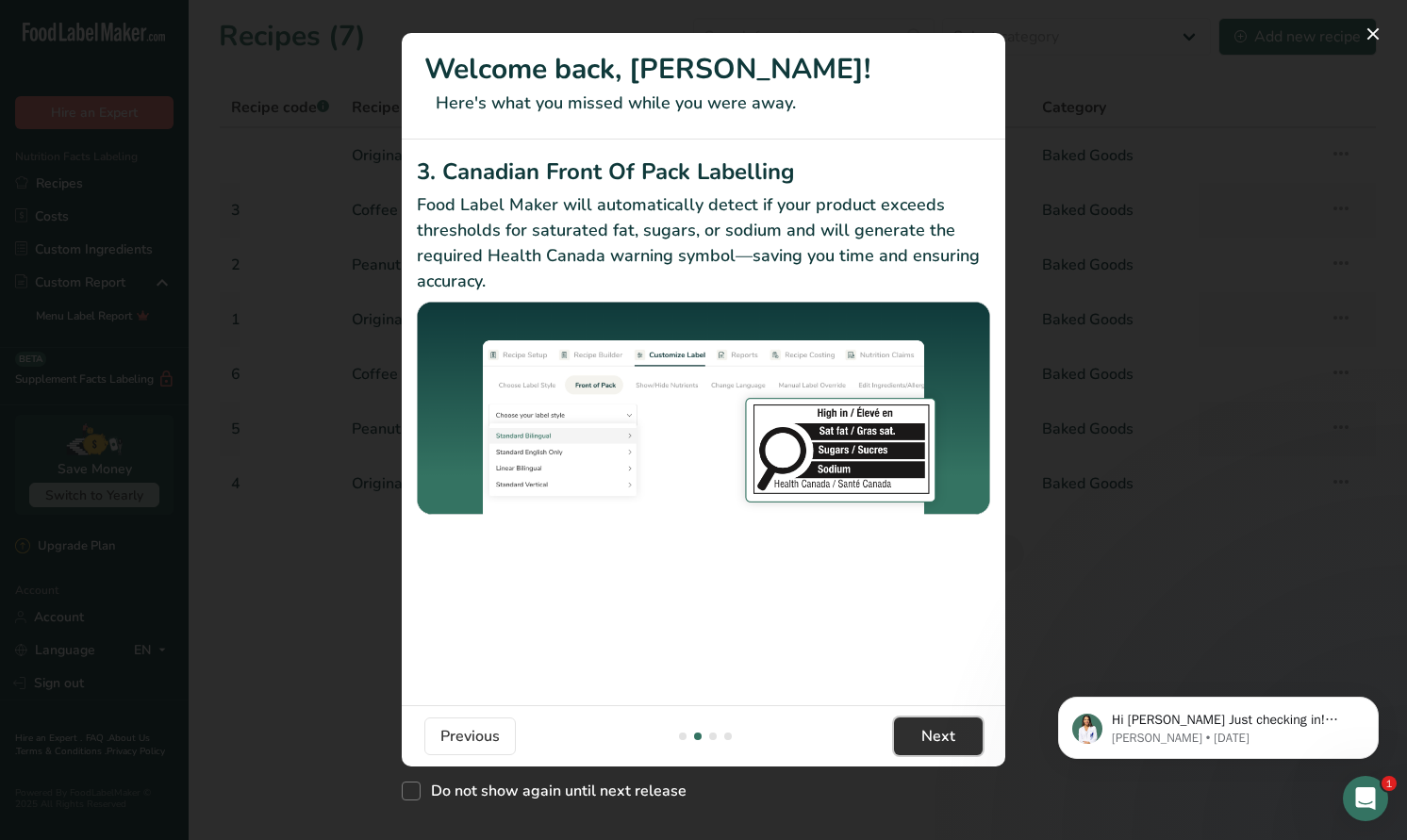 click on "Next" at bounding box center [938, 736] 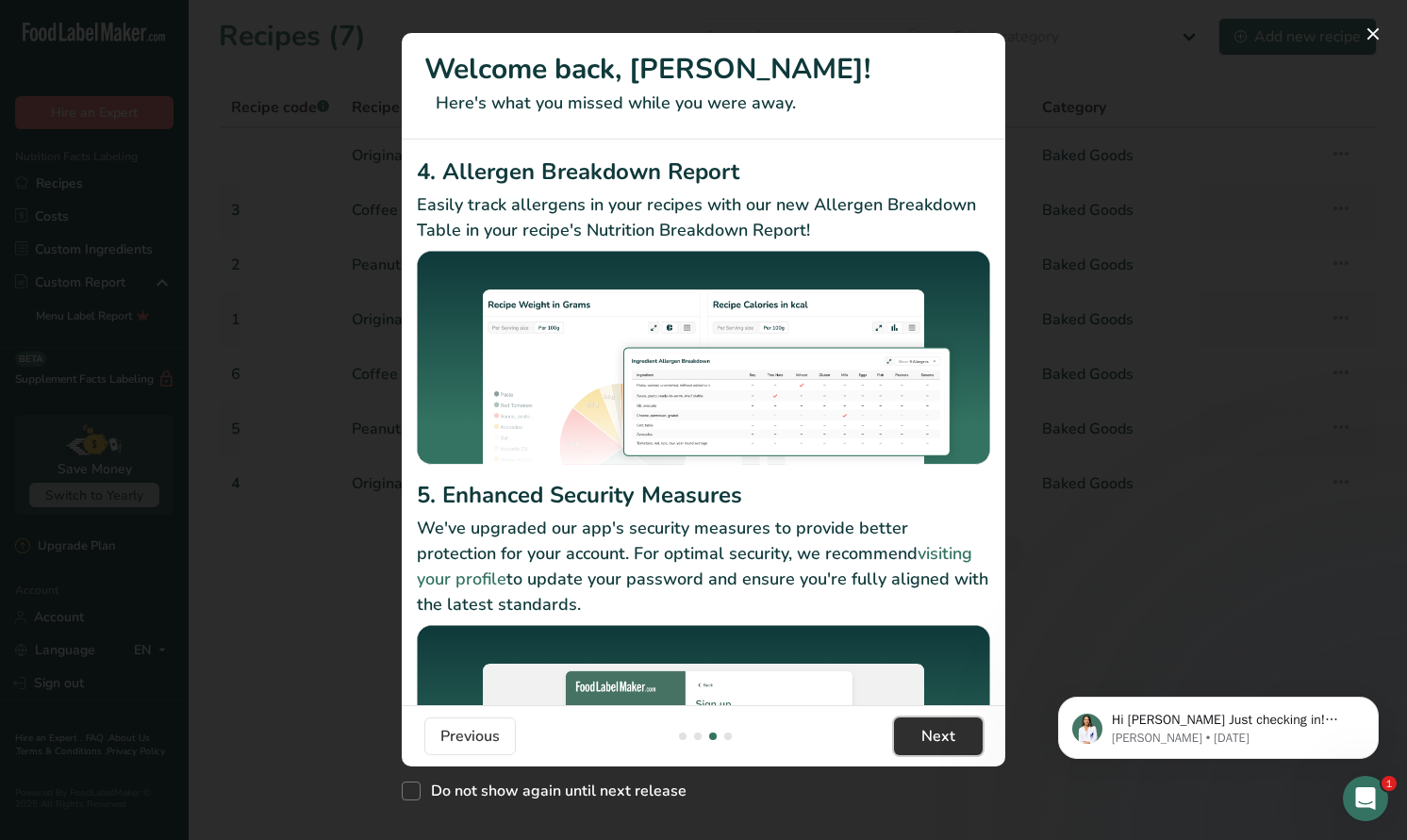 click on "Next" at bounding box center [938, 736] 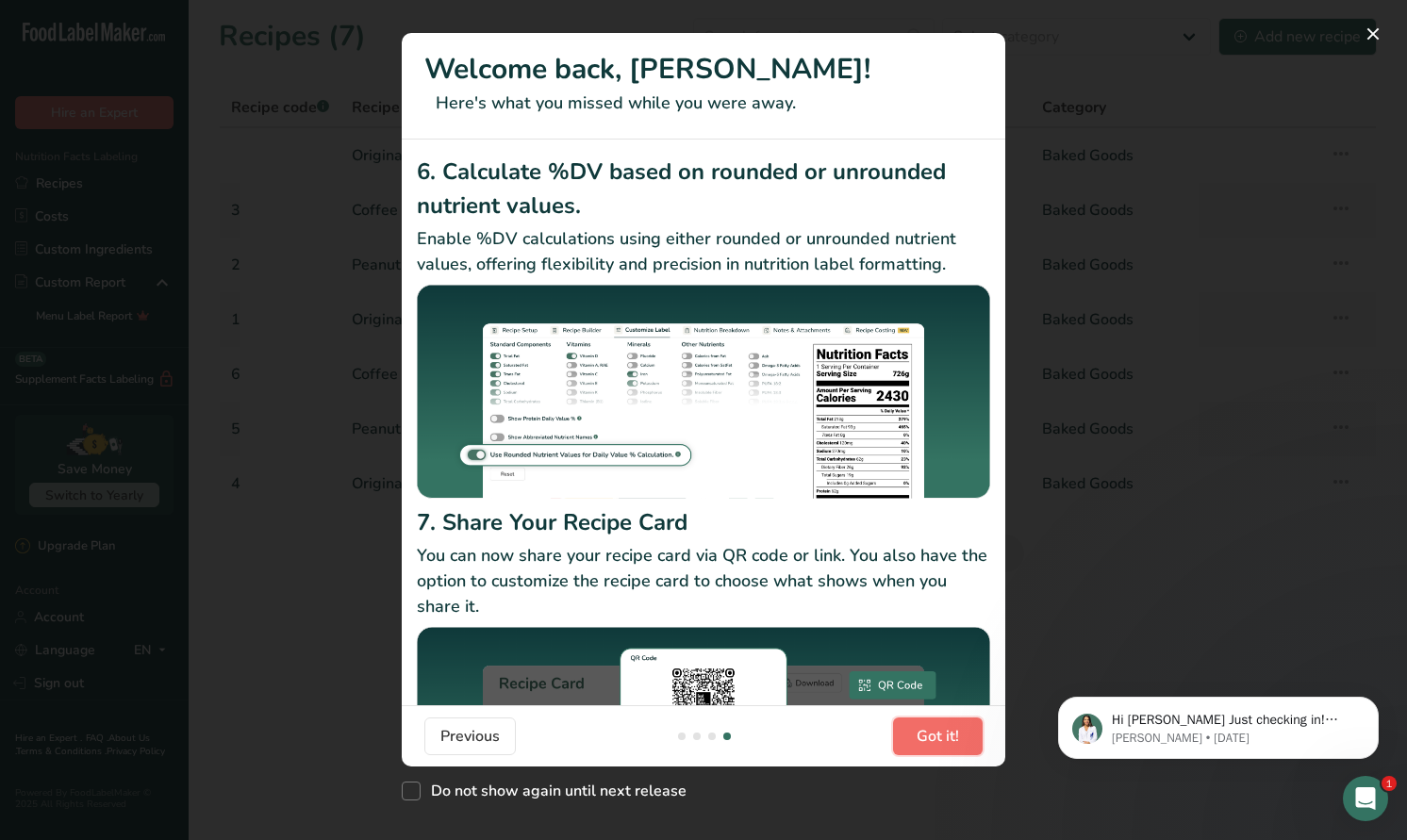 click on "Got it!" at bounding box center (937, 736) 